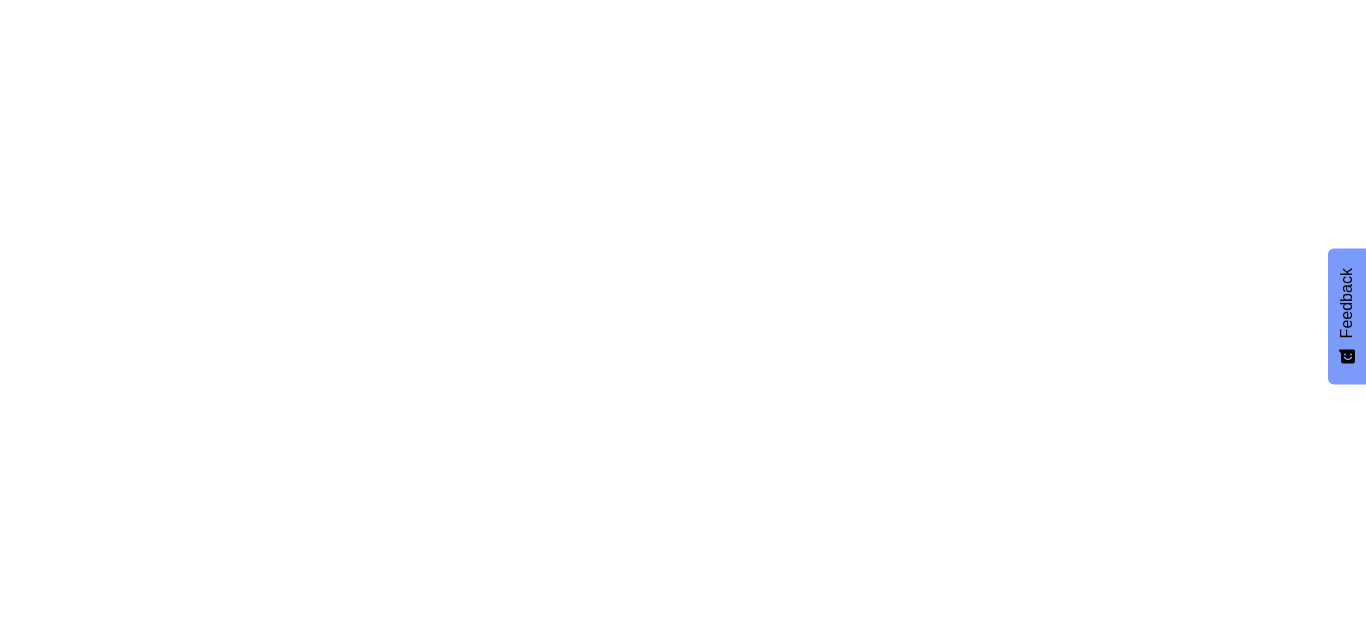 scroll, scrollTop: 0, scrollLeft: 0, axis: both 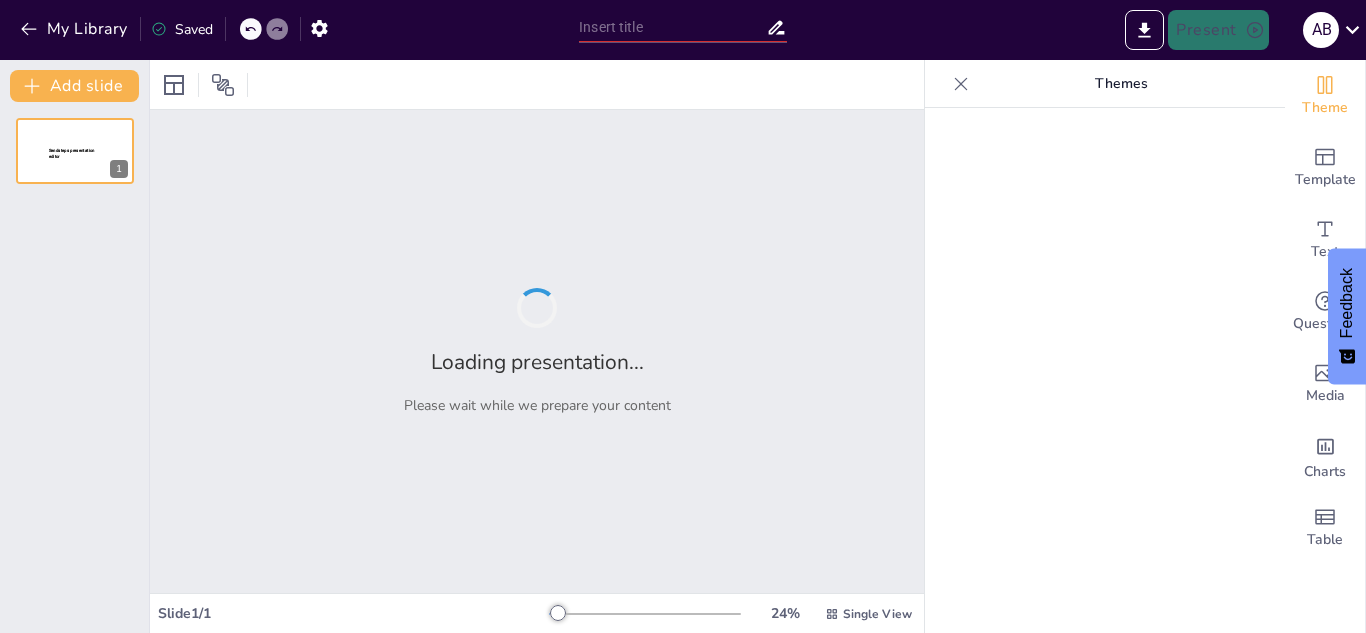 type on "freelance platforms" 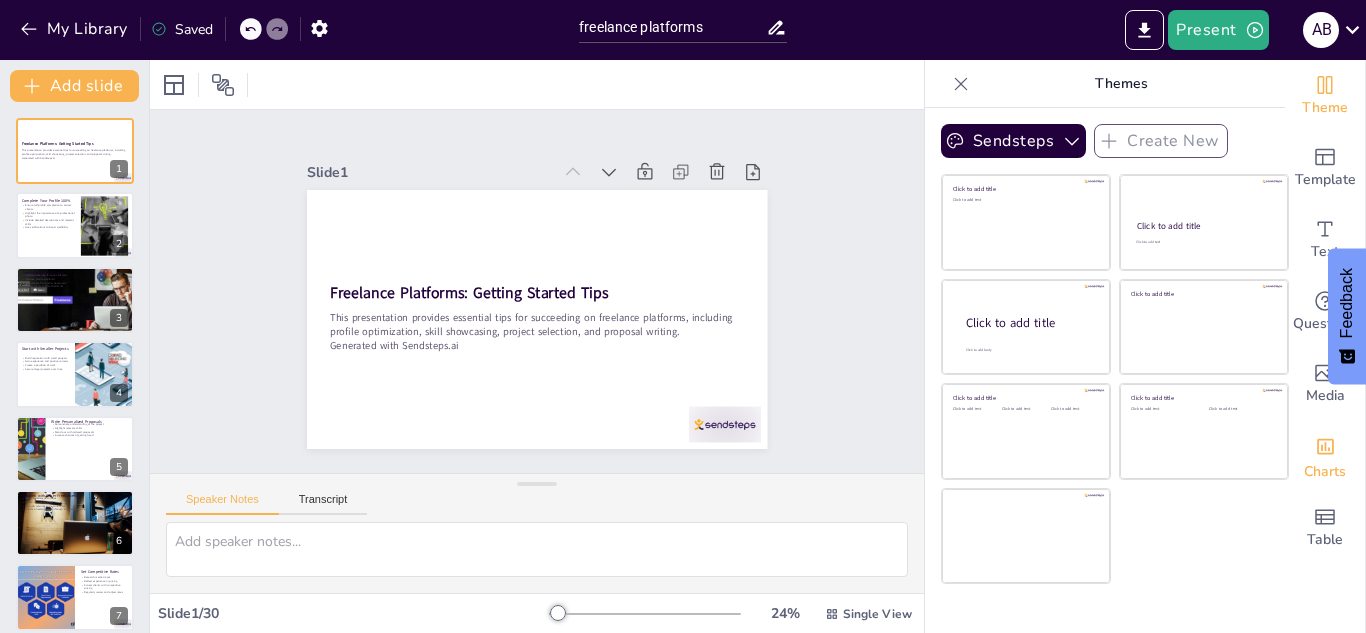 checkbox on "true" 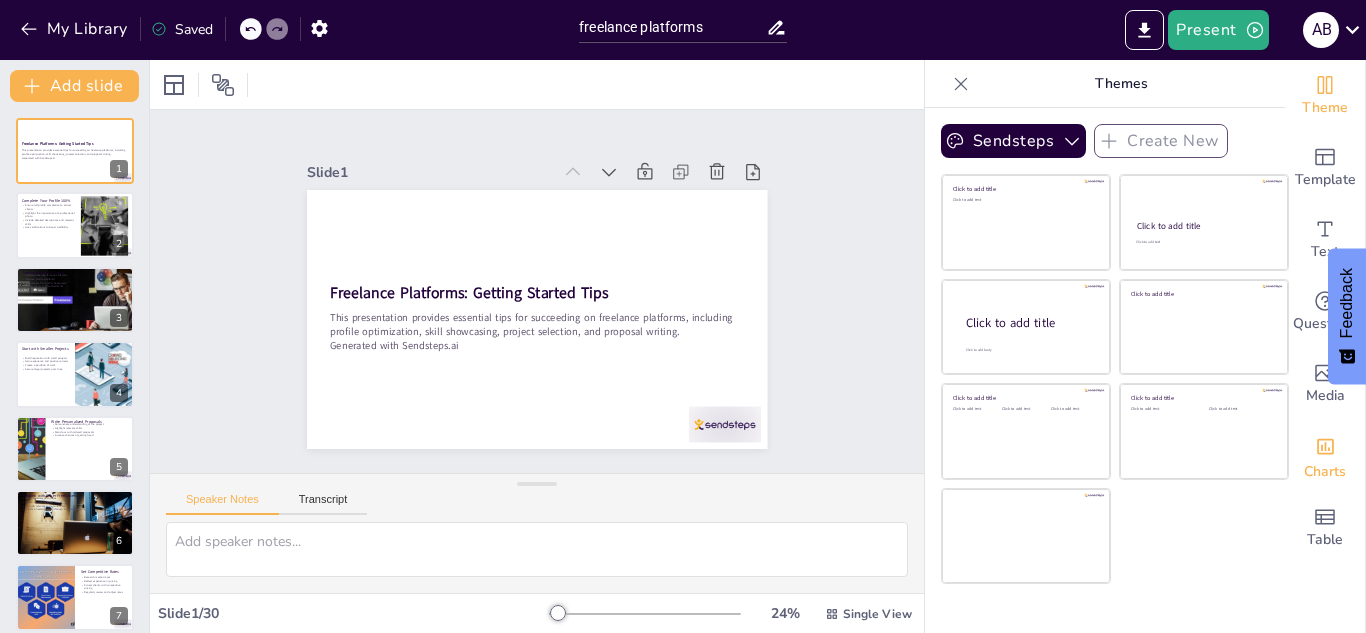 checkbox on "true" 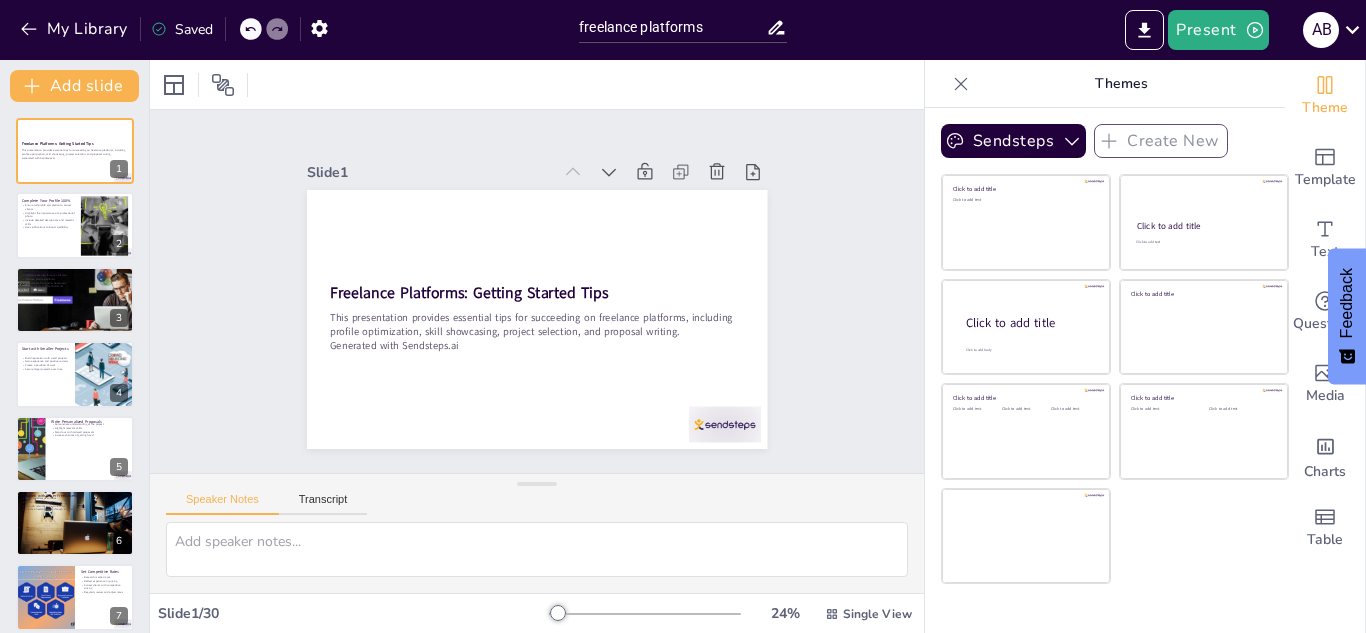 checkbox on "true" 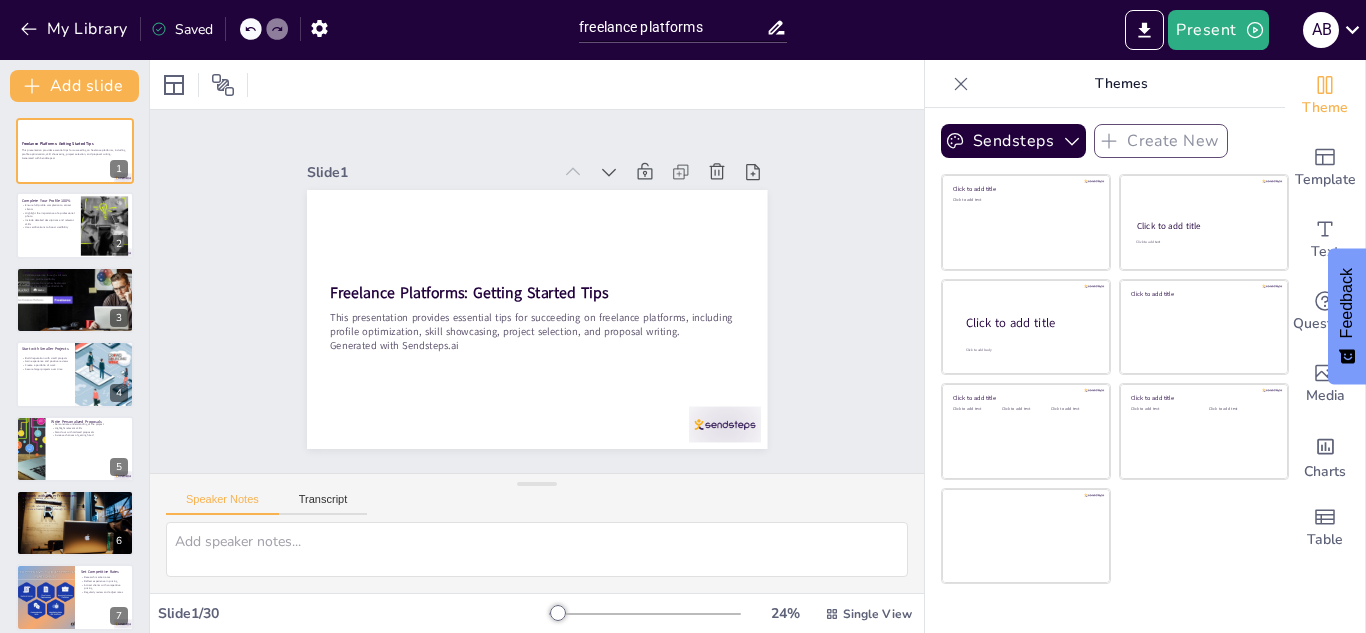 checkbox on "true" 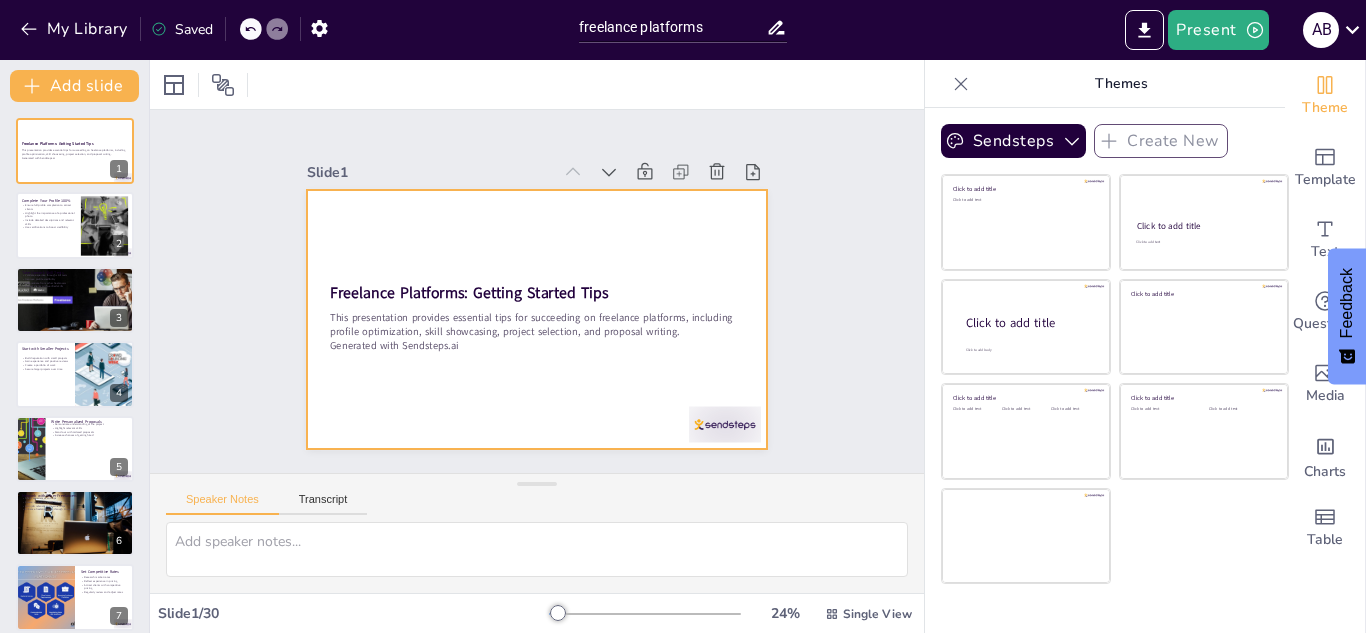 checkbox on "true" 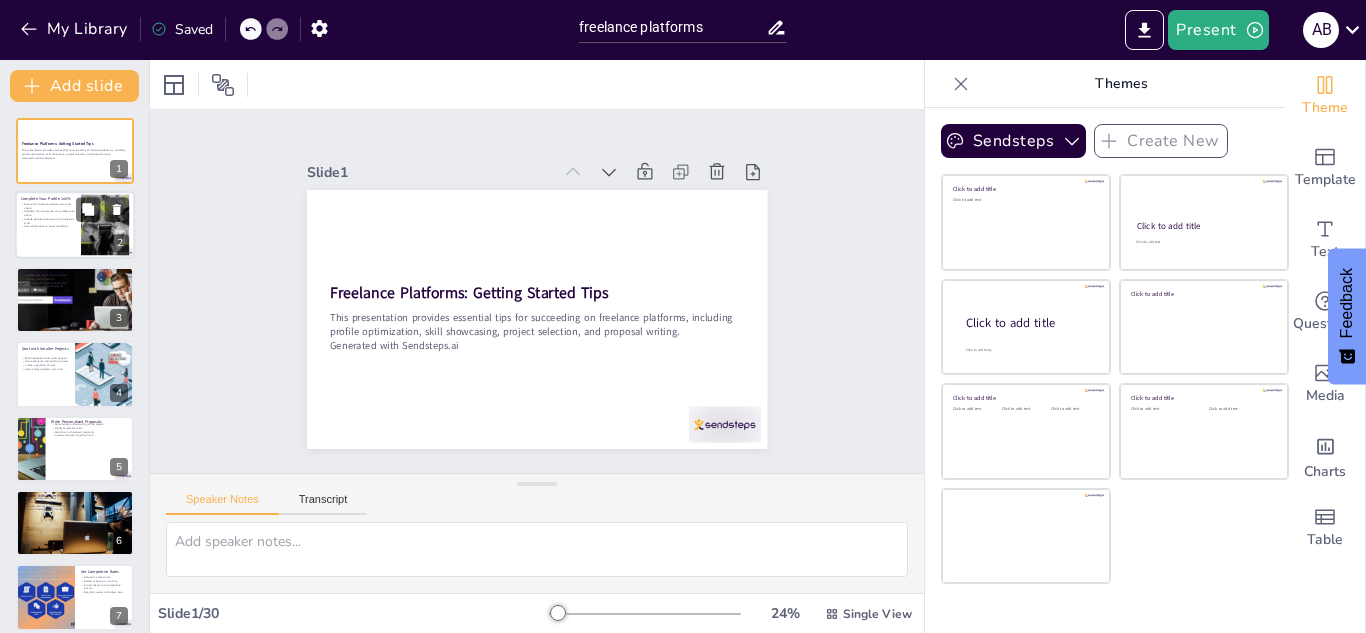 checkbox on "true" 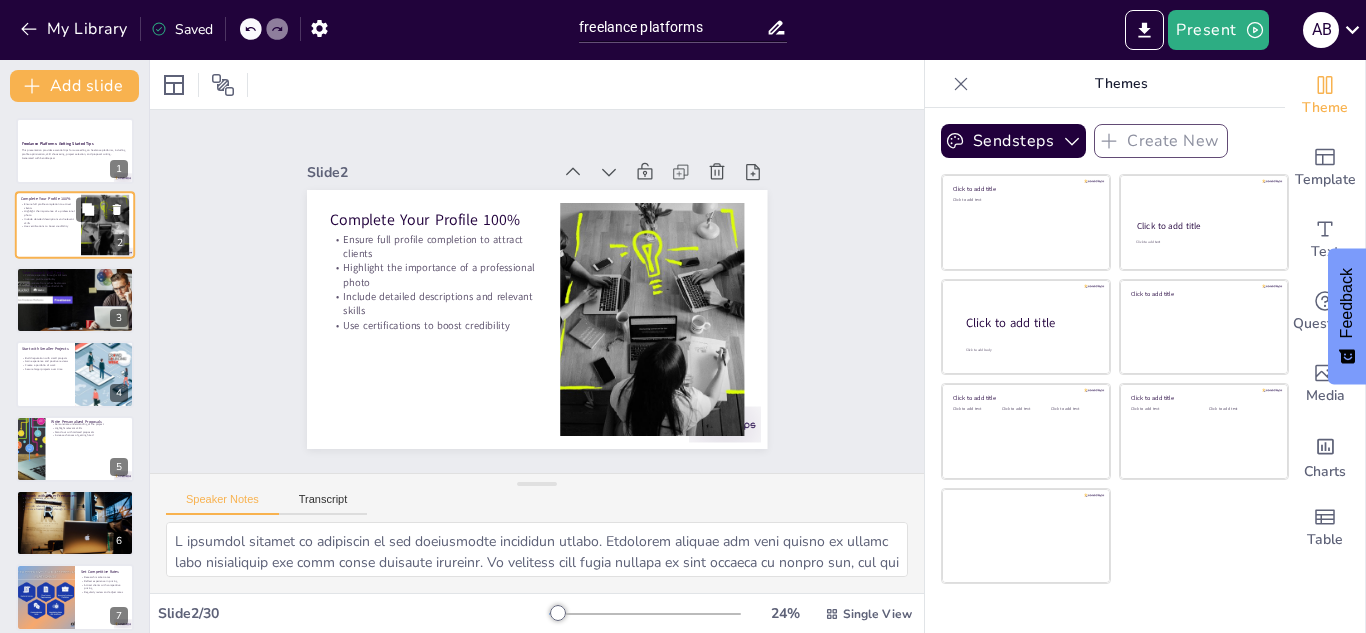 checkbox on "true" 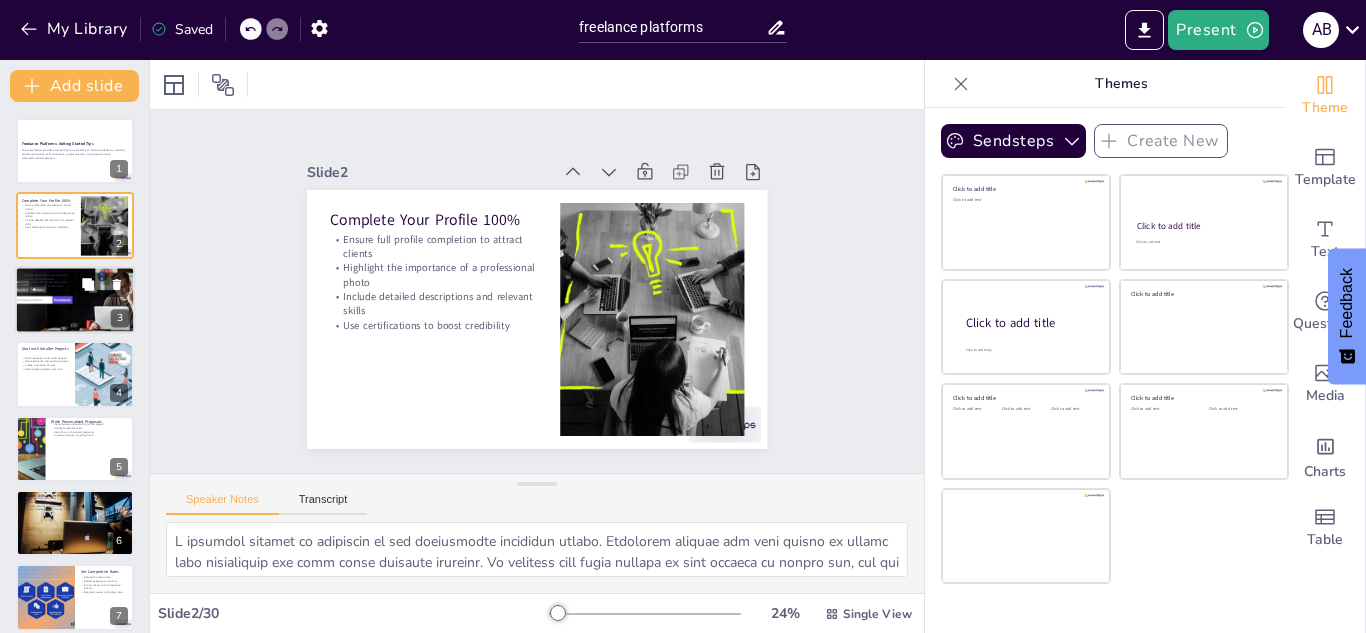 checkbox on "true" 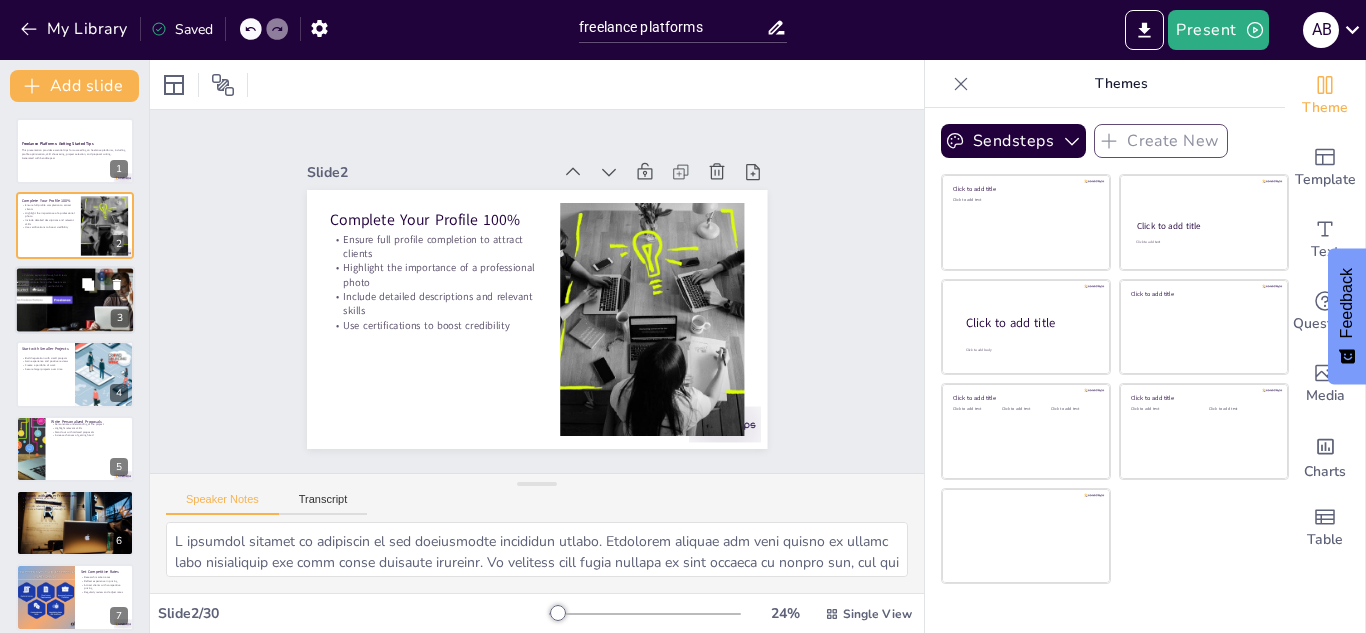 checkbox on "true" 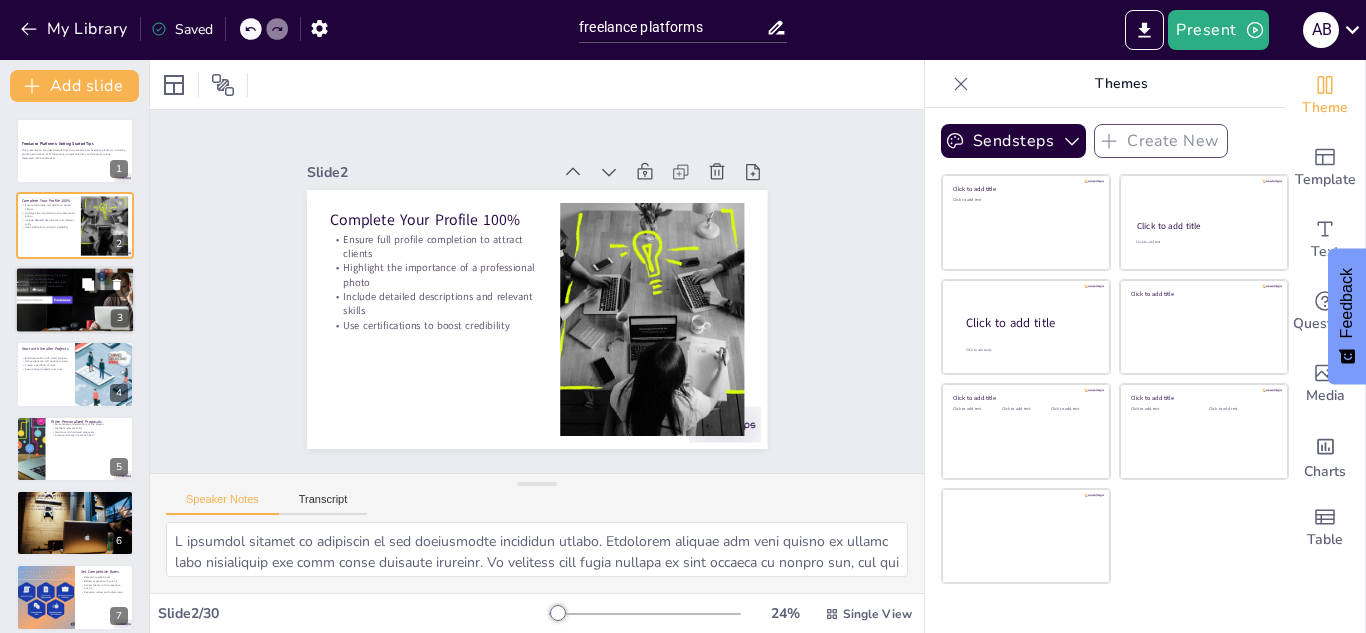 checkbox on "true" 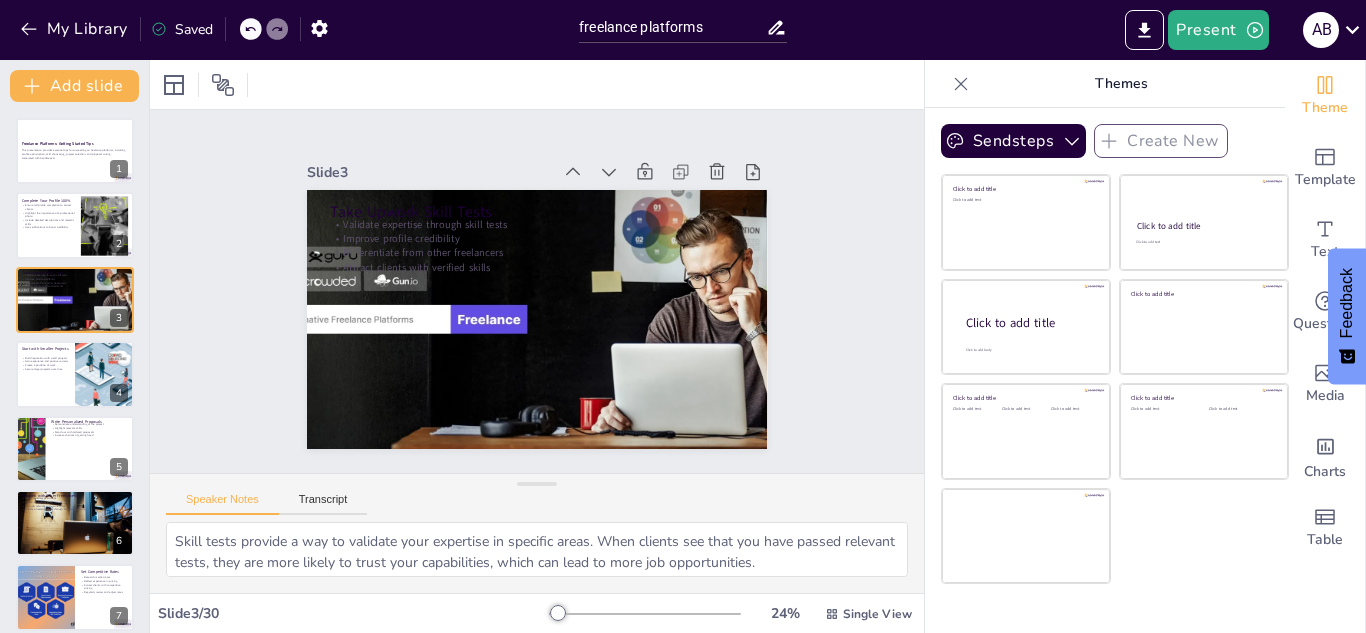 checkbox on "true" 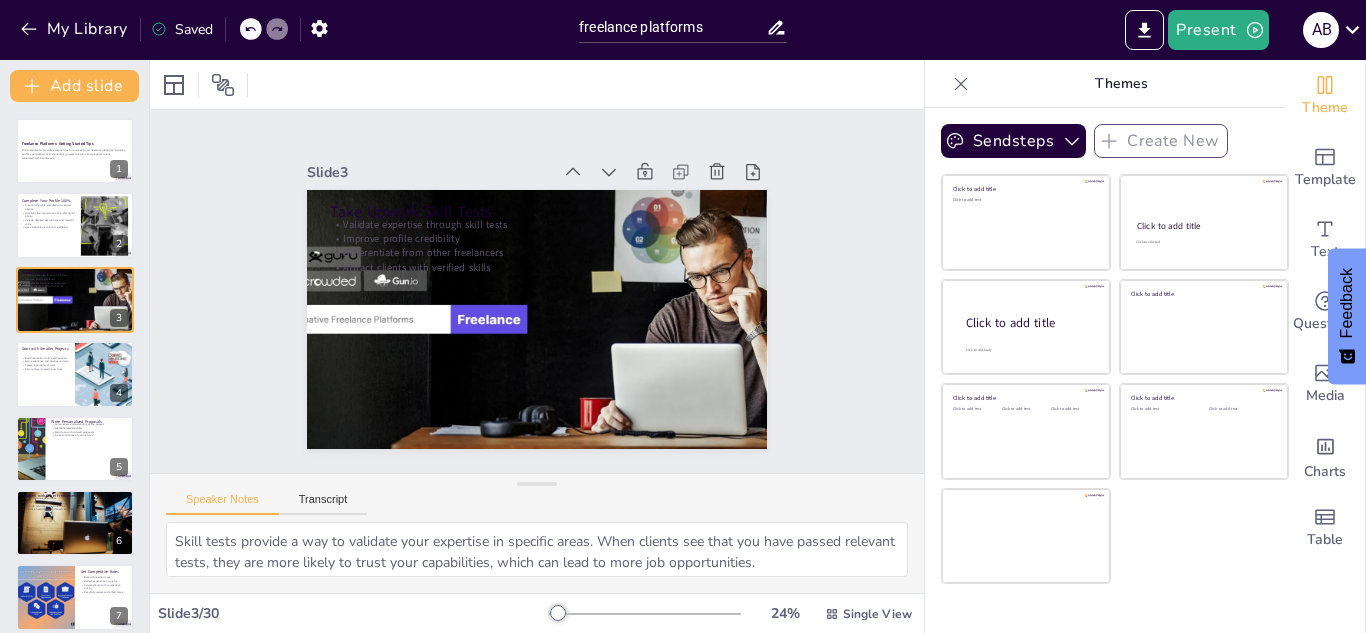 checkbox on "true" 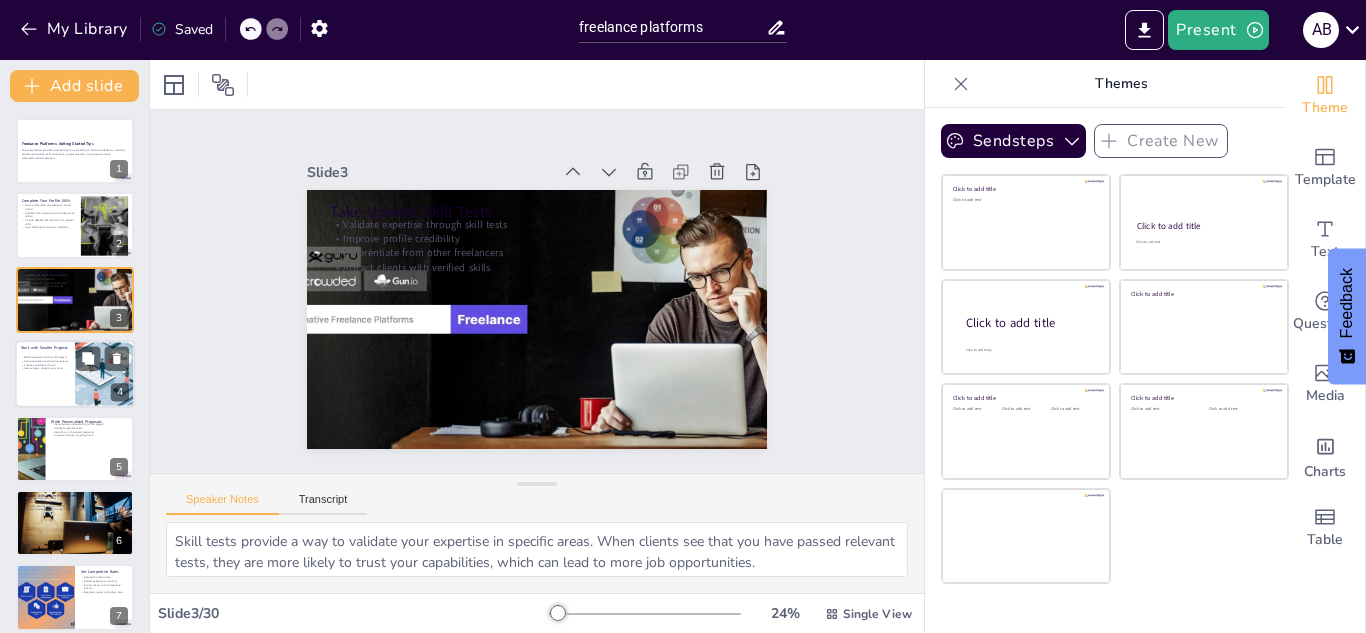 checkbox on "true" 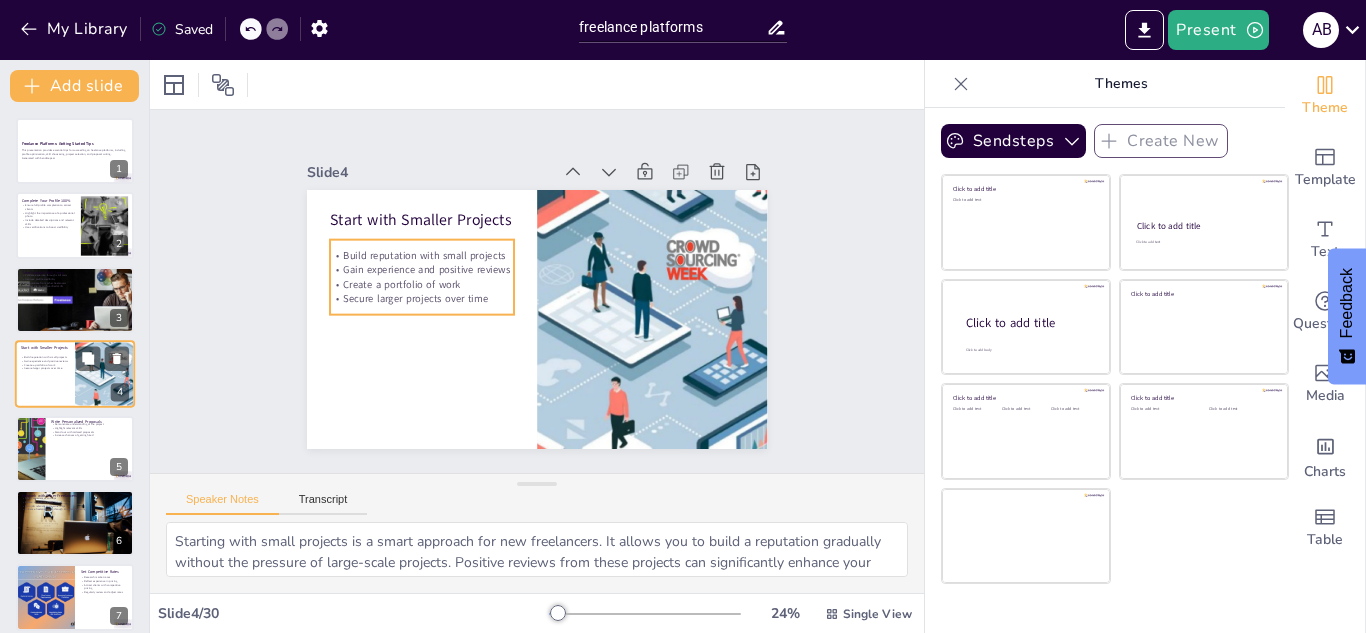 scroll, scrollTop: 7, scrollLeft: 0, axis: vertical 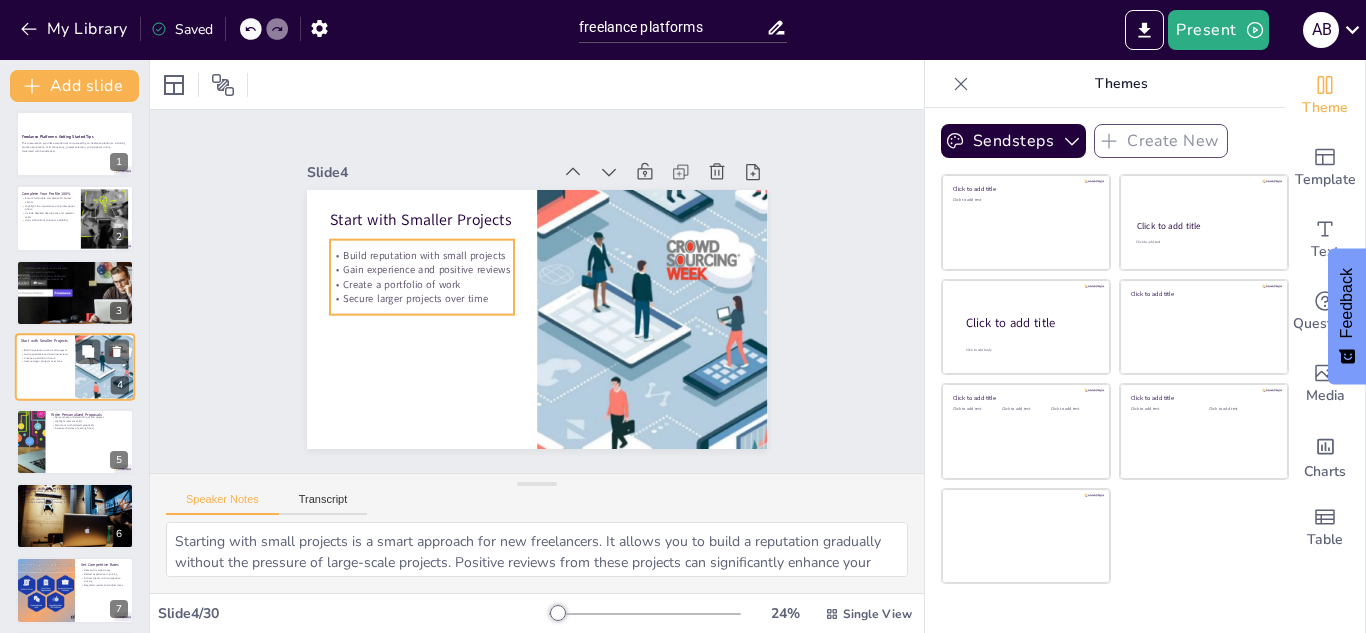 checkbox on "true" 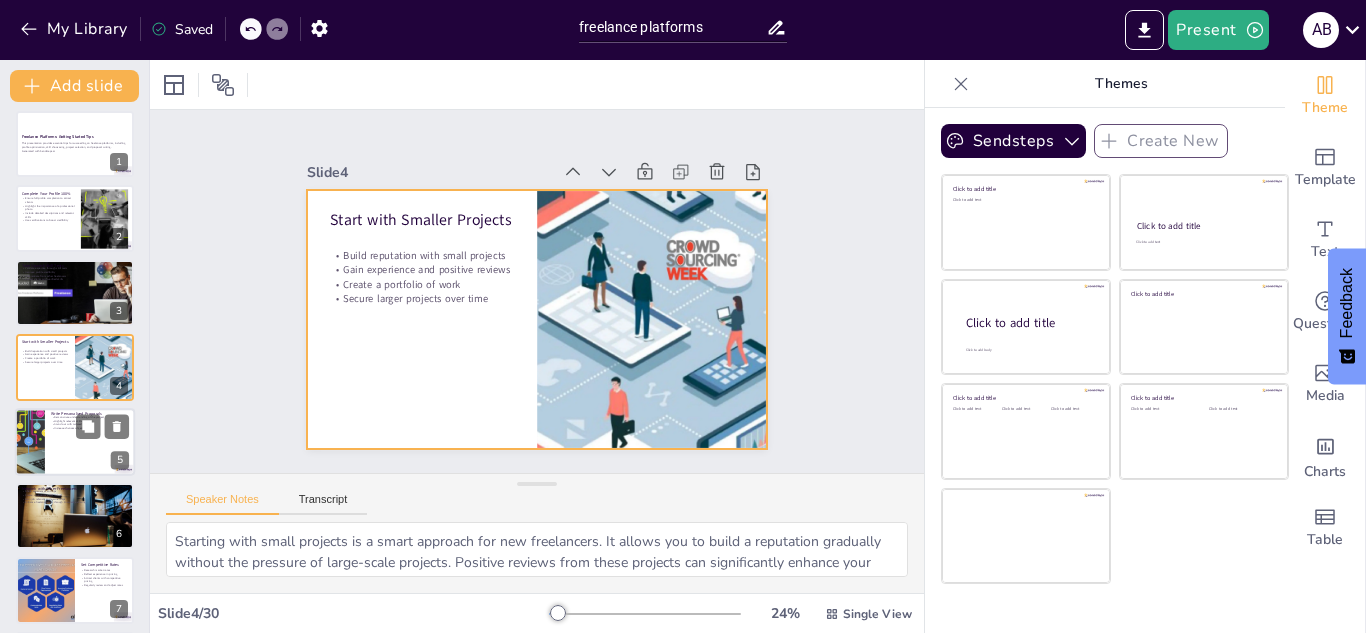checkbox on "true" 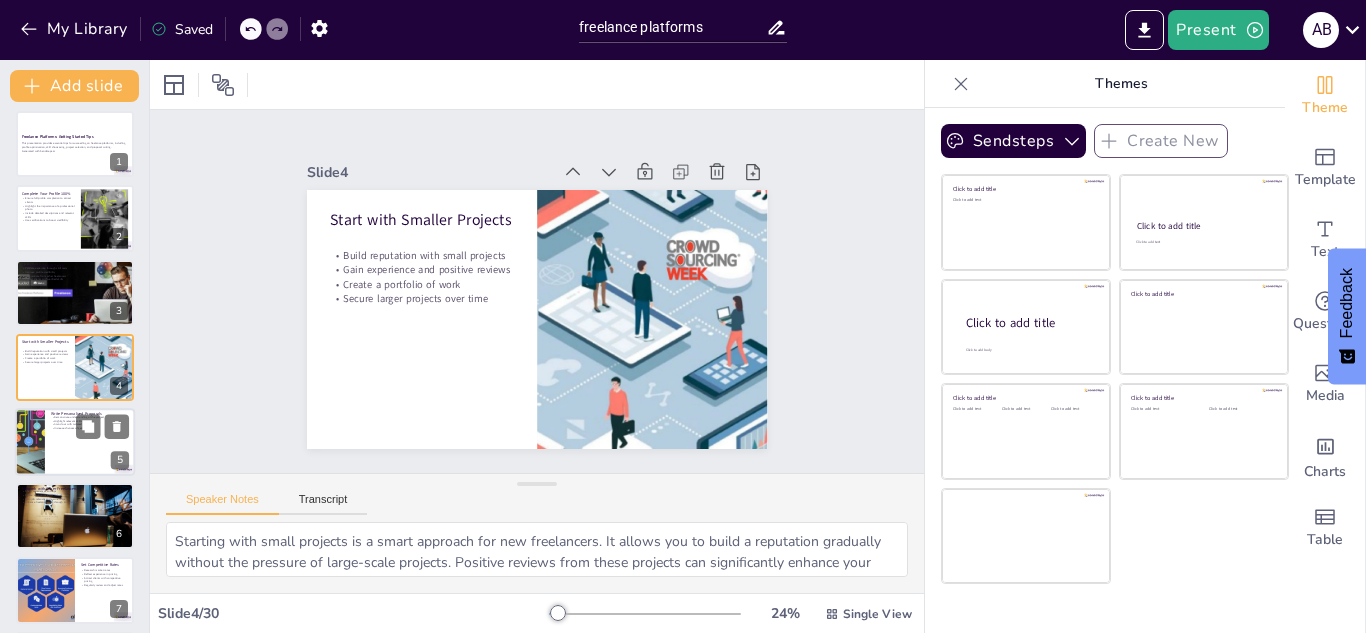 checkbox on "true" 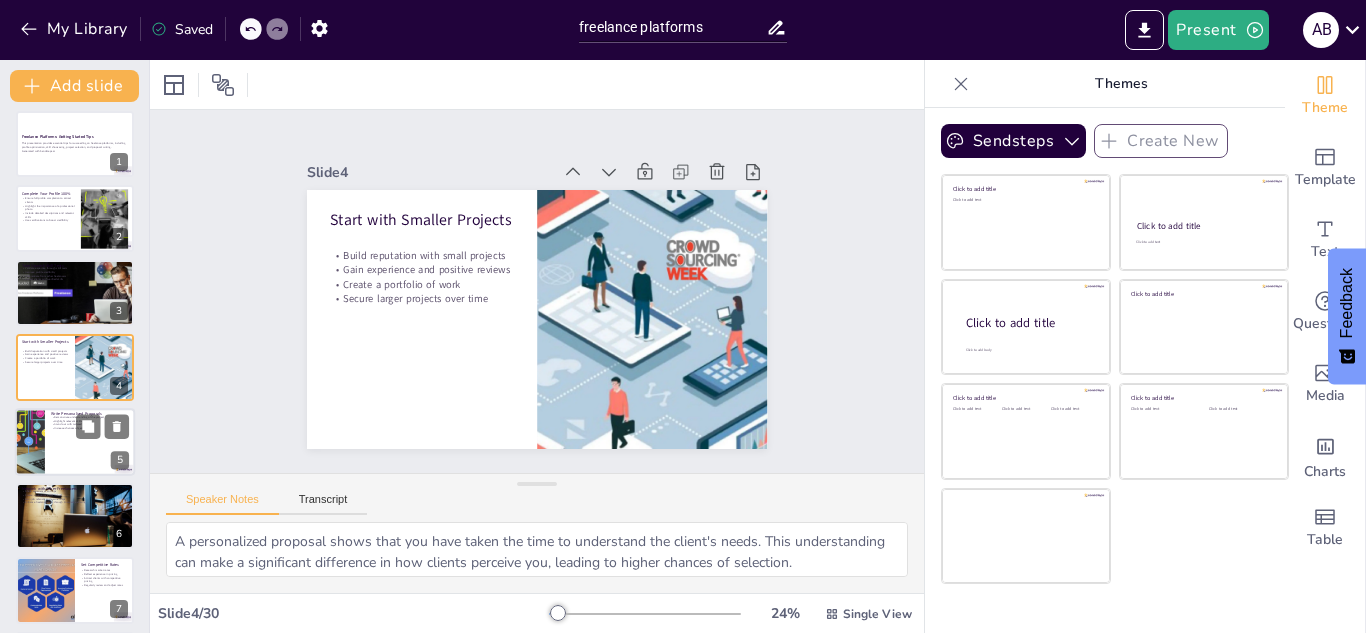 scroll, scrollTop: 81, scrollLeft: 0, axis: vertical 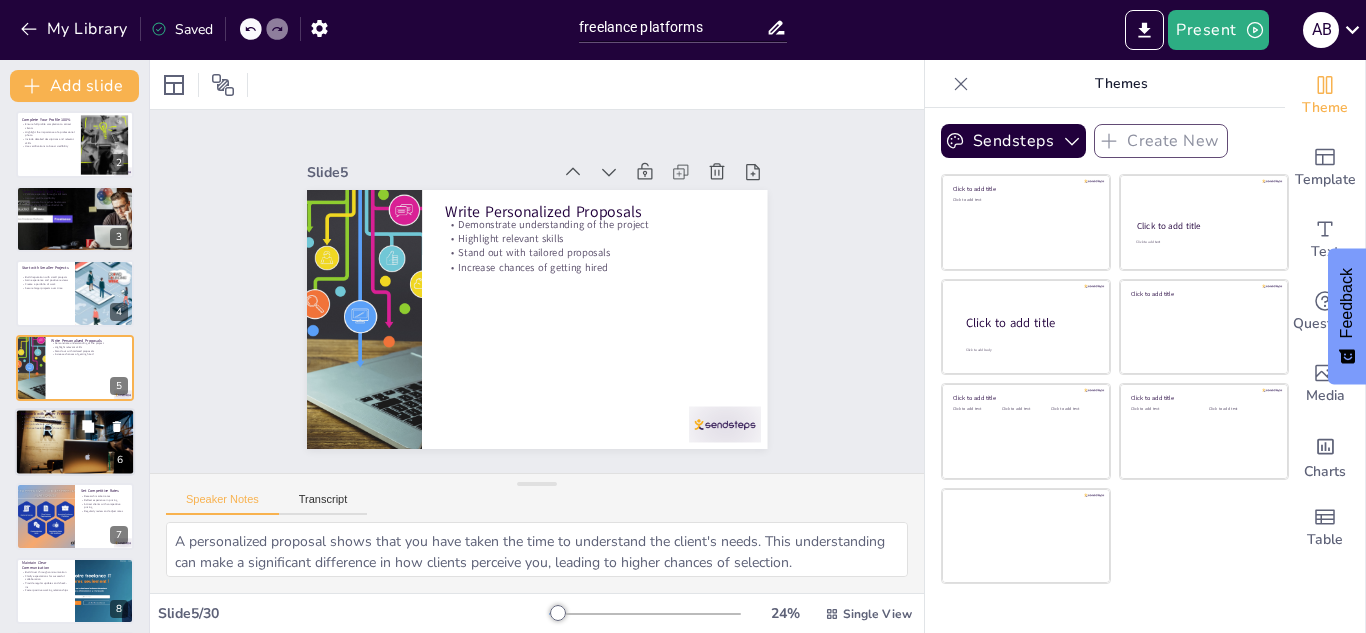 checkbox on "true" 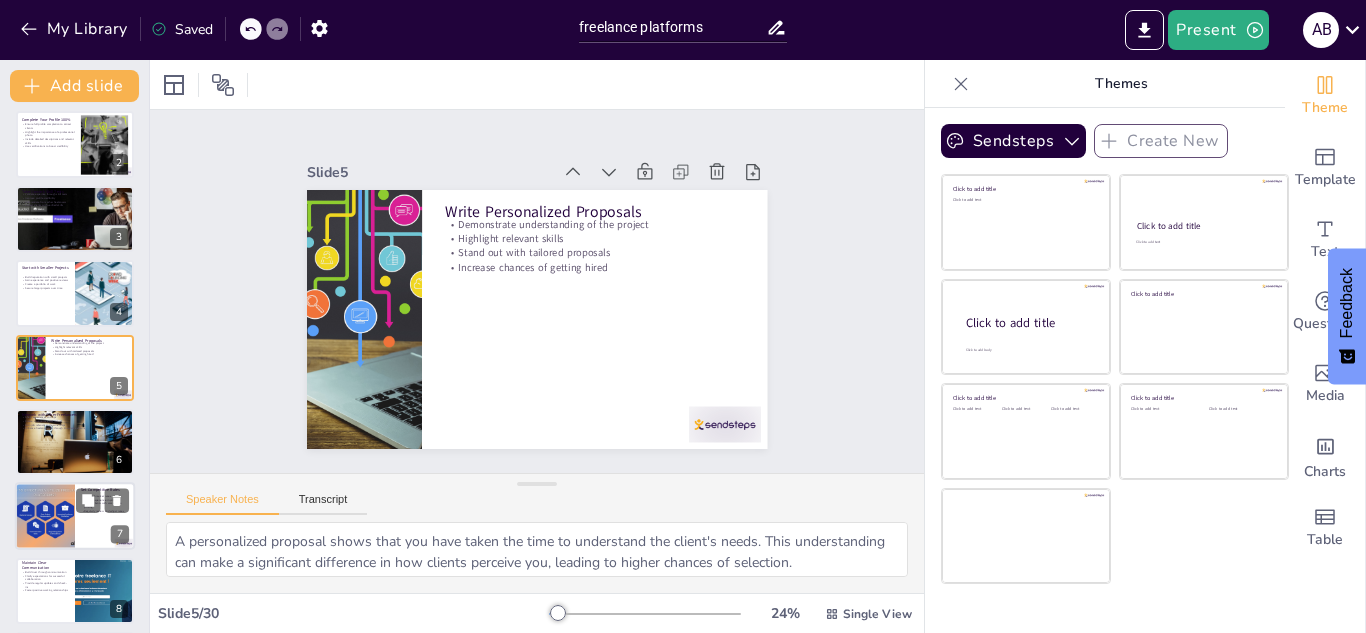 checkbox on "true" 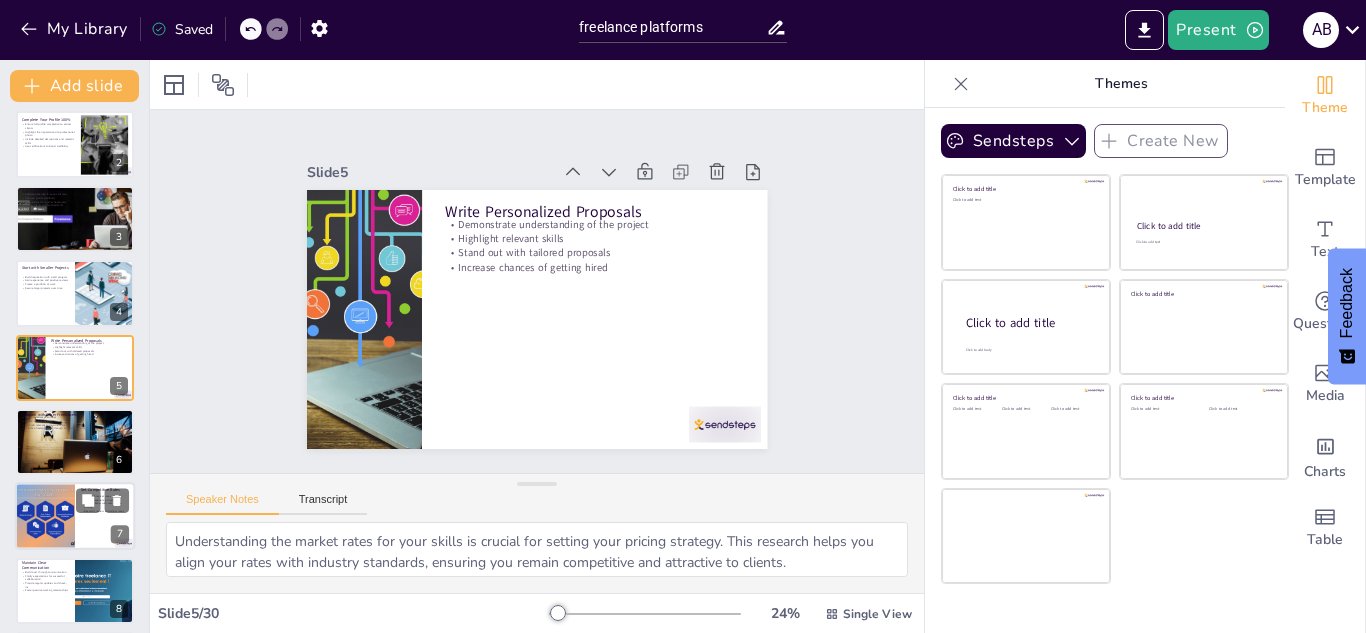 checkbox on "true" 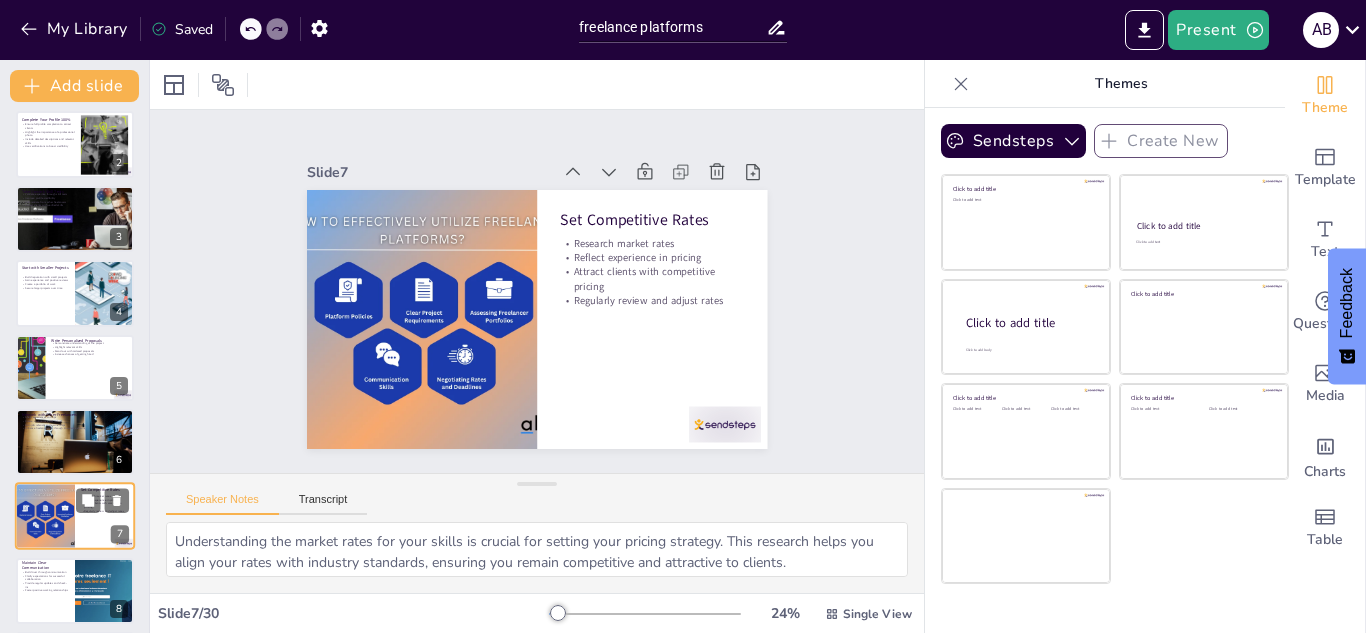scroll, scrollTop: 230, scrollLeft: 0, axis: vertical 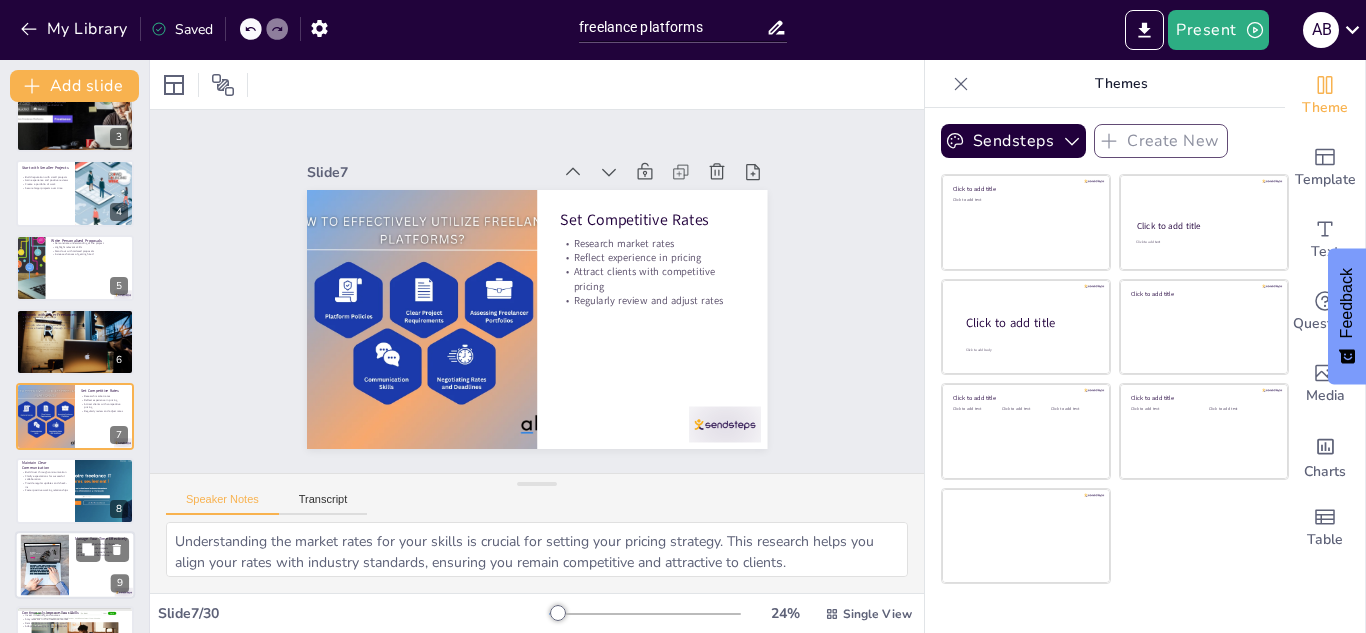 checkbox on "true" 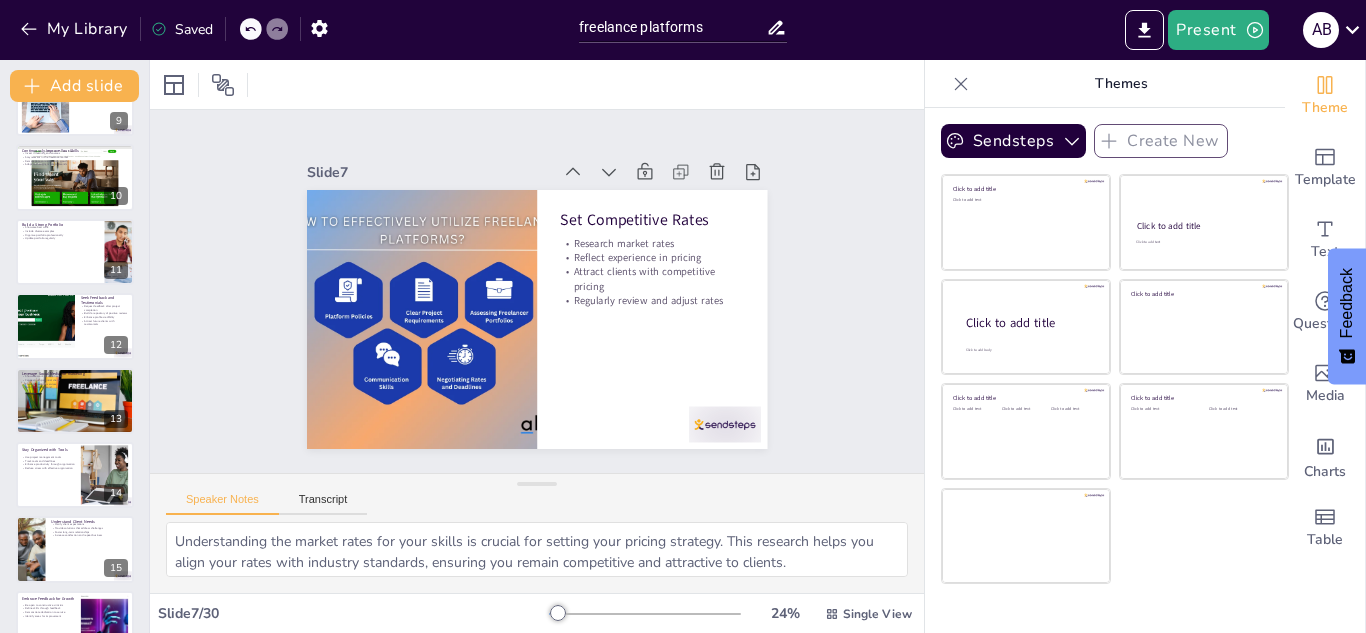 checkbox on "true" 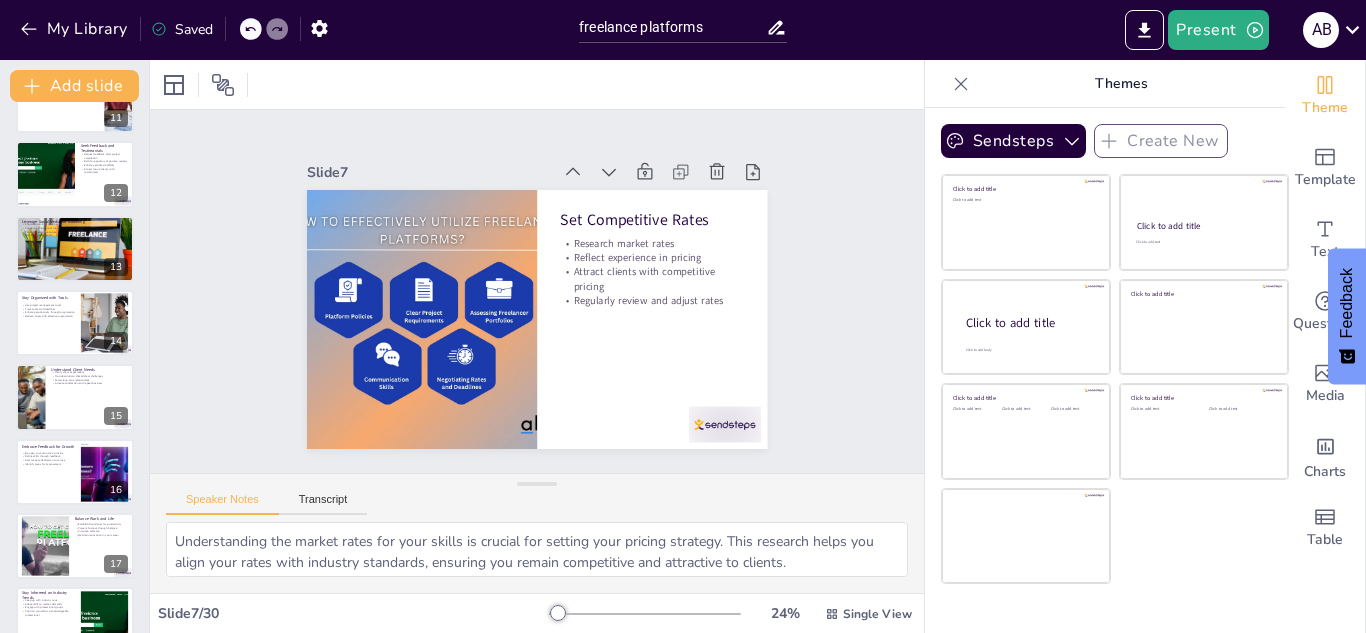 scroll, scrollTop: 794, scrollLeft: 0, axis: vertical 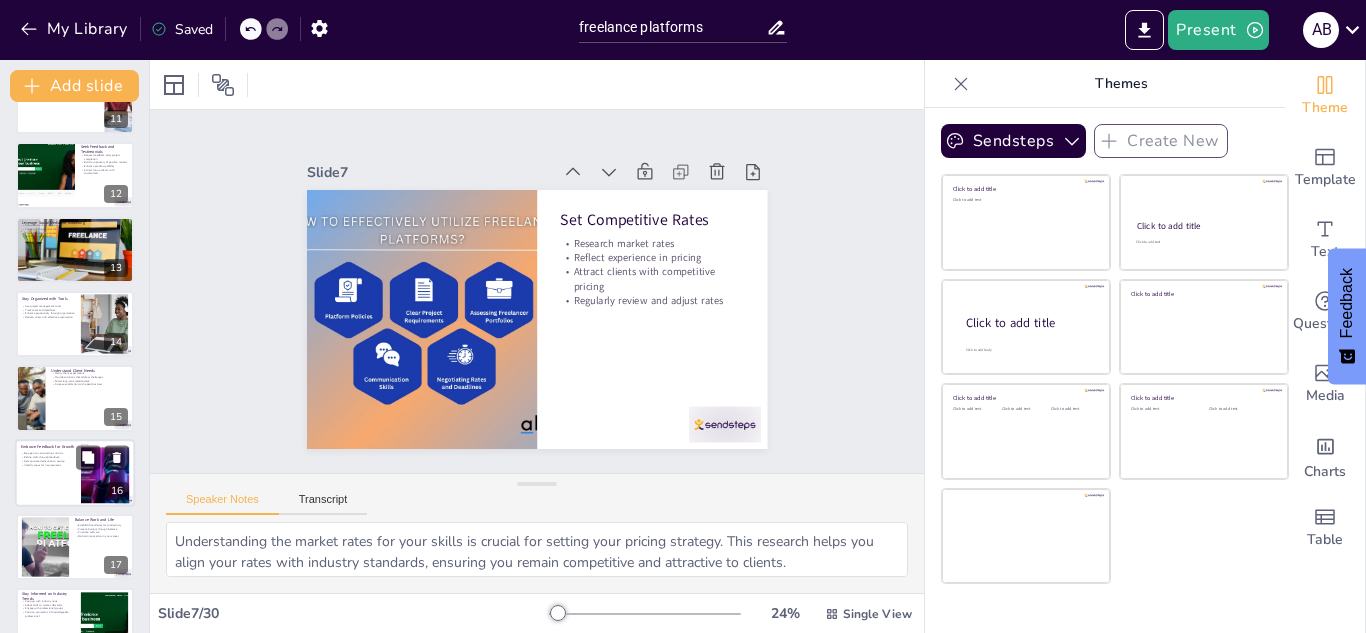 checkbox on "true" 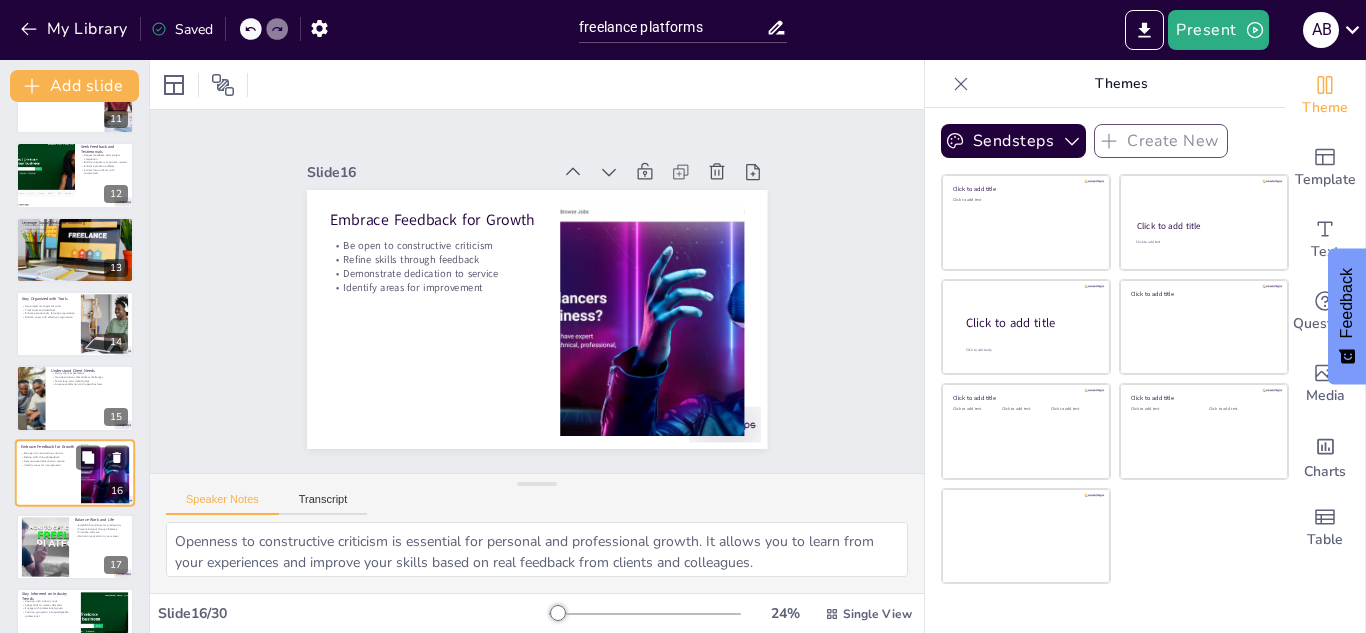 scroll, scrollTop: 899, scrollLeft: 0, axis: vertical 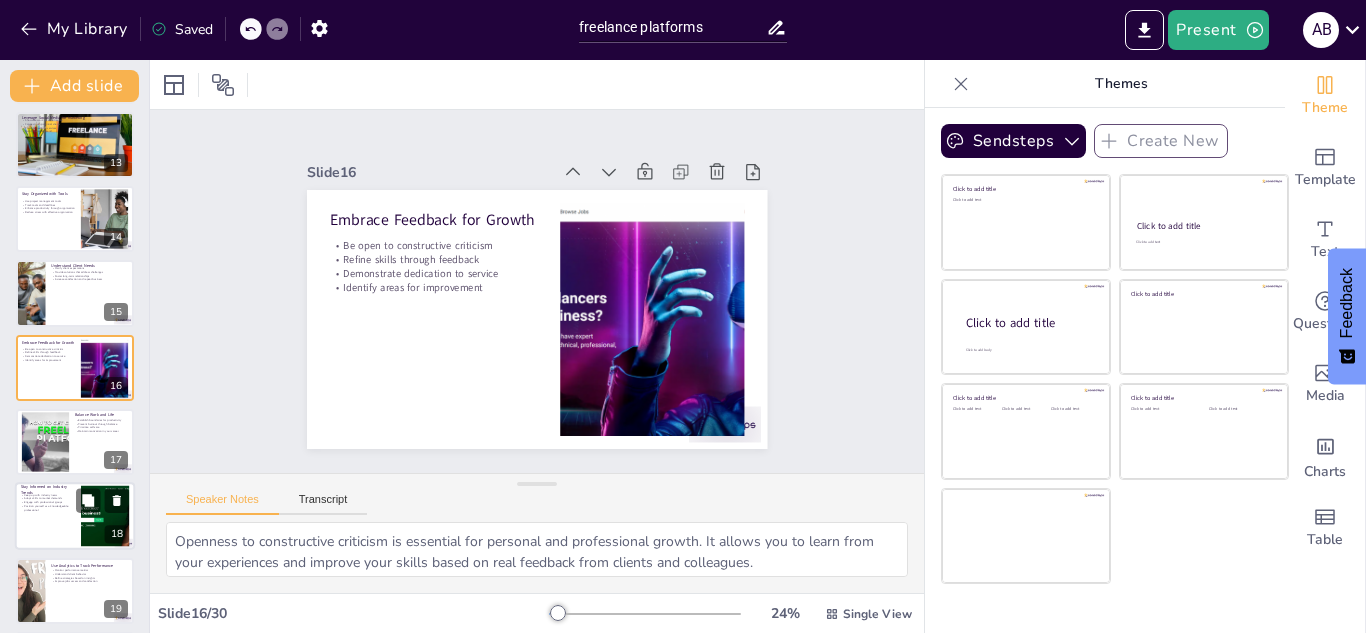 checkbox on "true" 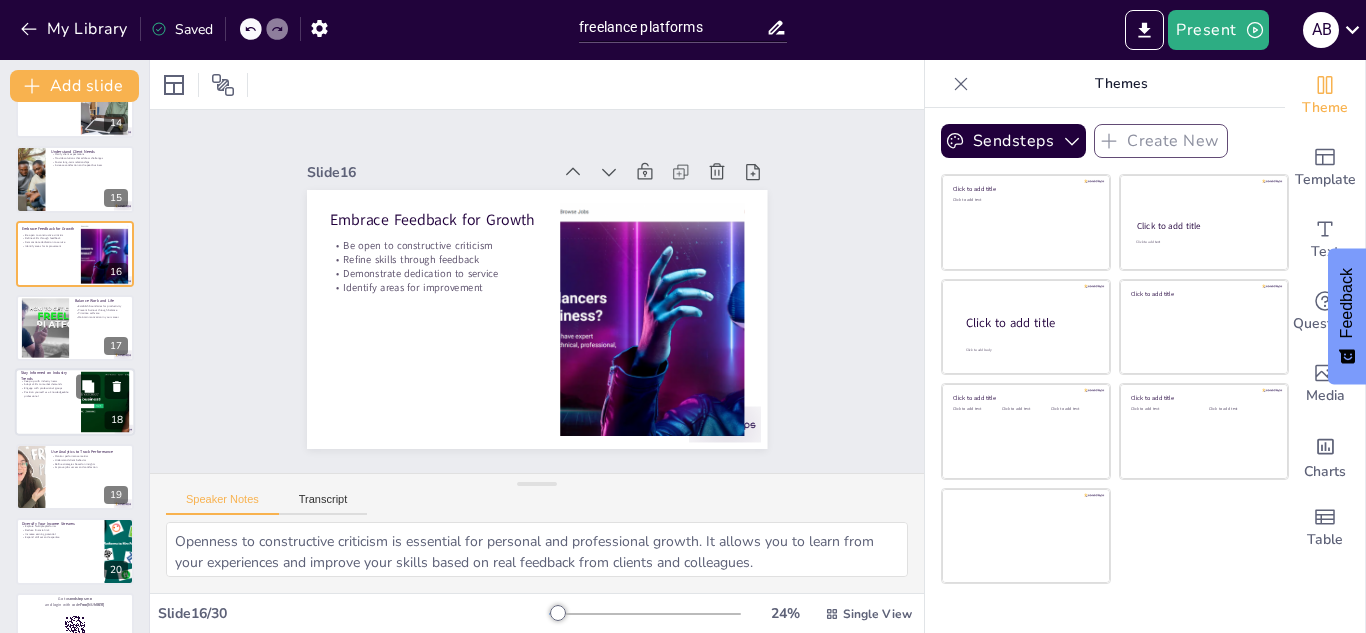 click on "Increase earning potential" at bounding box center [60, 534] 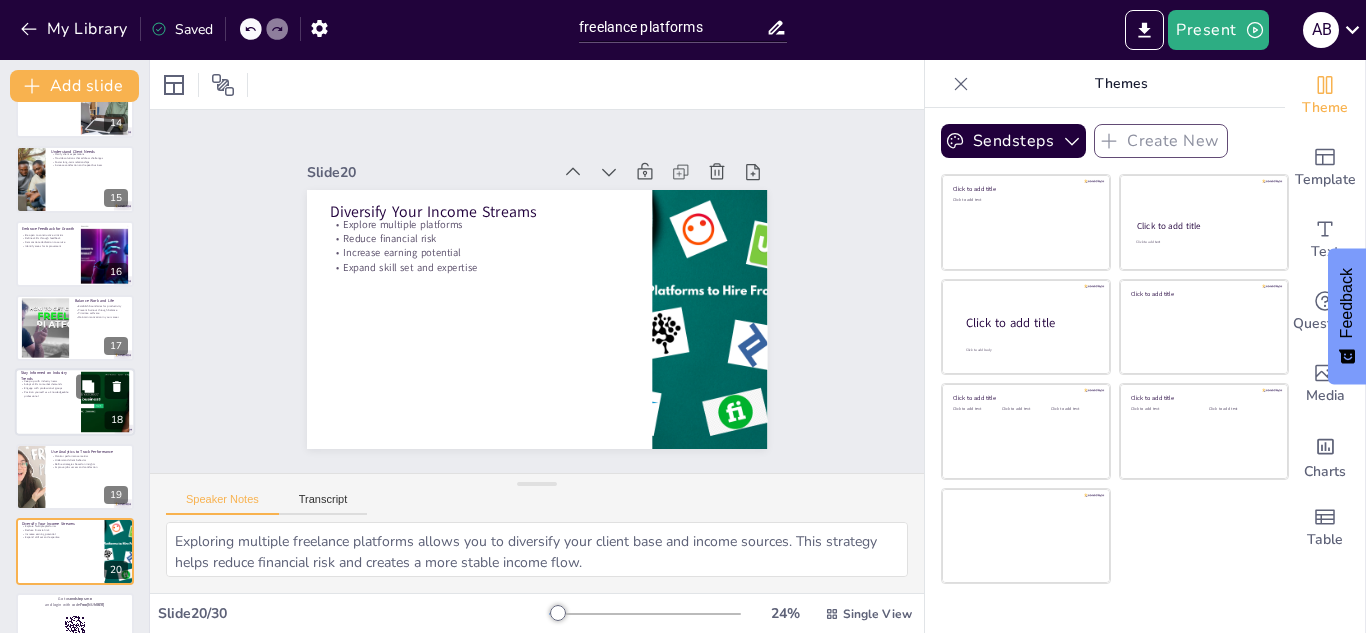 scroll, scrollTop: 1197, scrollLeft: 0, axis: vertical 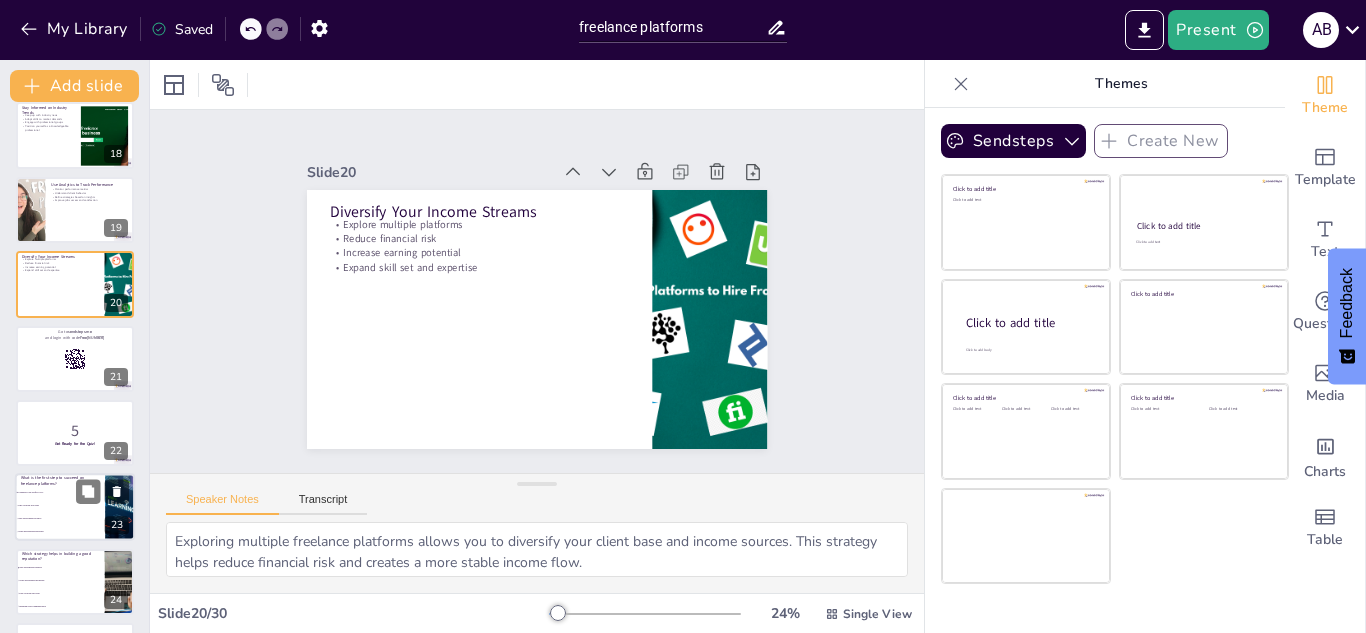 click on "Take Upwork skill tests" at bounding box center (60, 506) 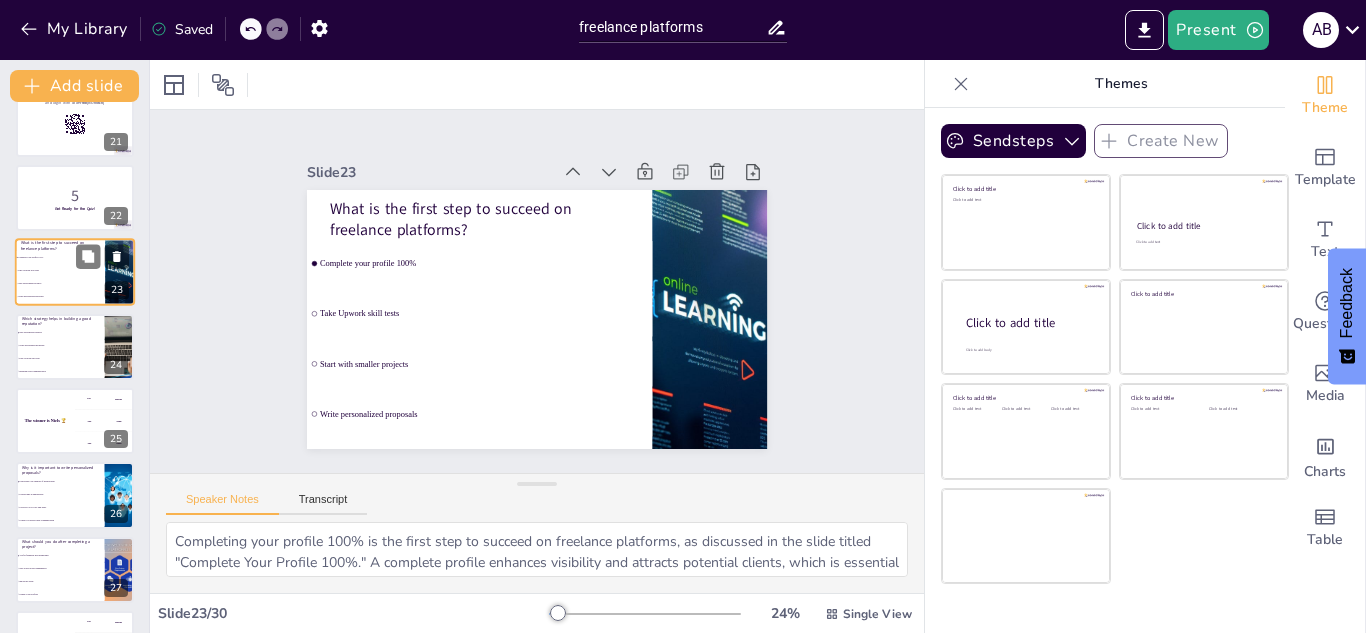 scroll, scrollTop: 1516, scrollLeft: 0, axis: vertical 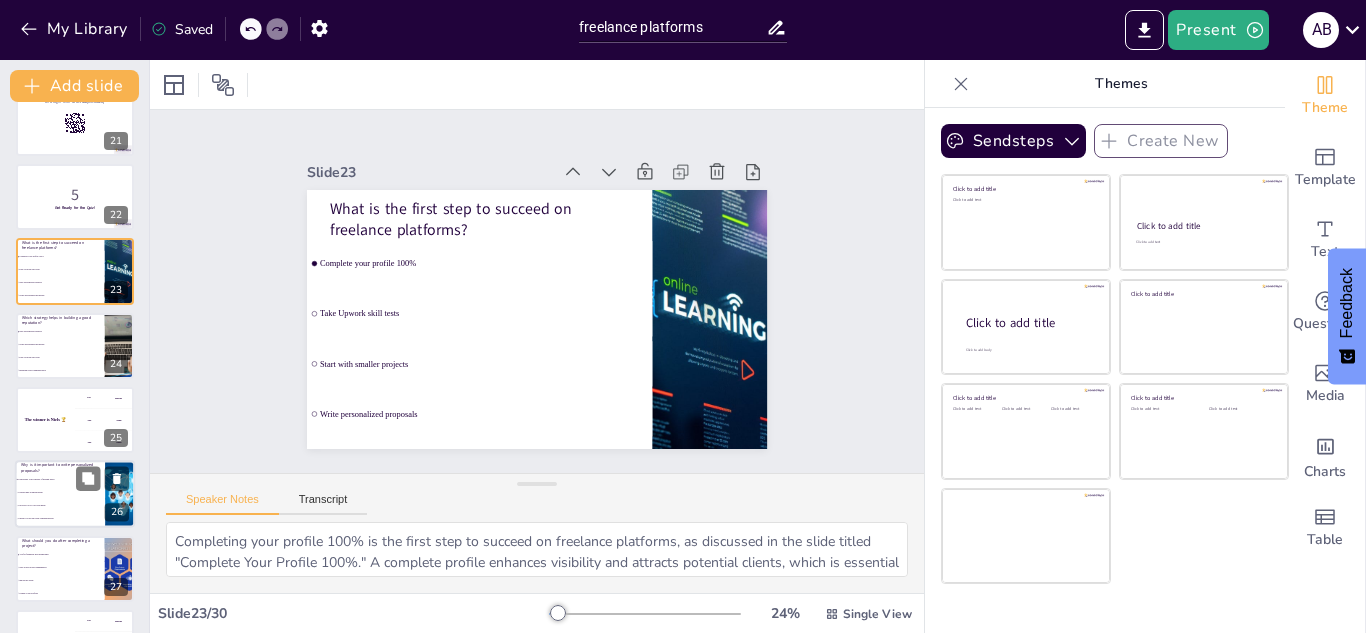 click on "Why is it important to write personalized proposals? It increases your chances of getting hired It saves time in applications It allows you to copy and paste It helps you avoid client communication 26" at bounding box center (75, 495) 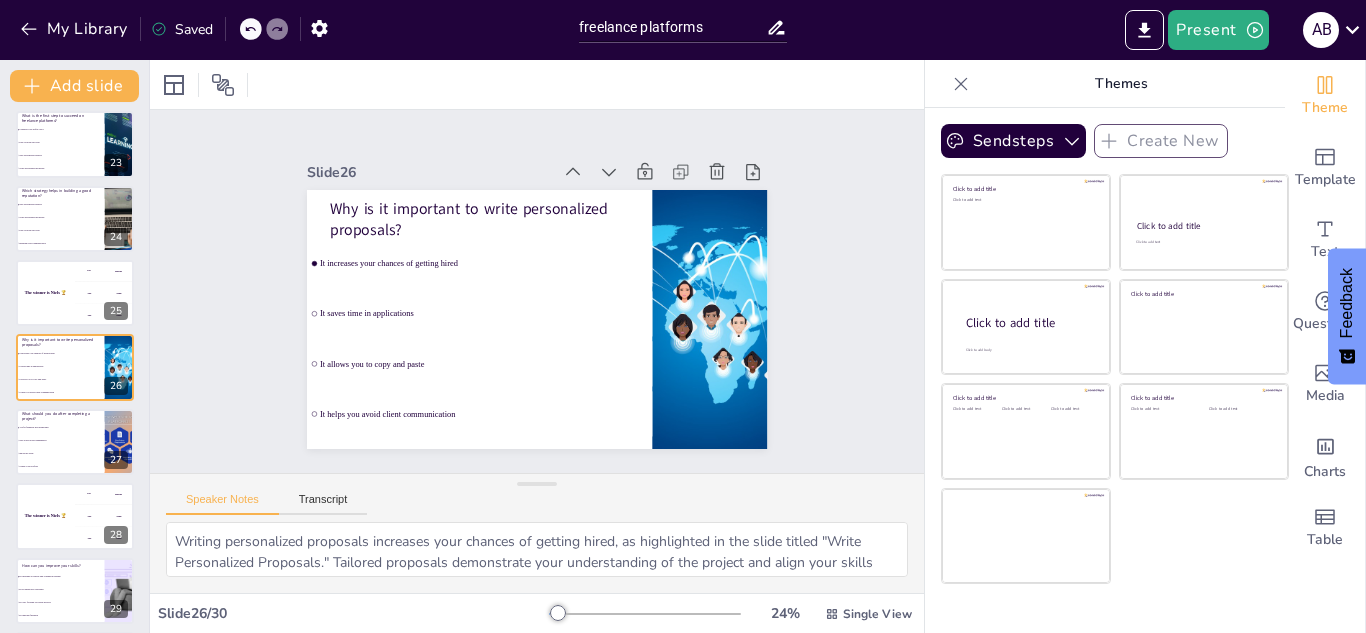 scroll, scrollTop: 1724, scrollLeft: 0, axis: vertical 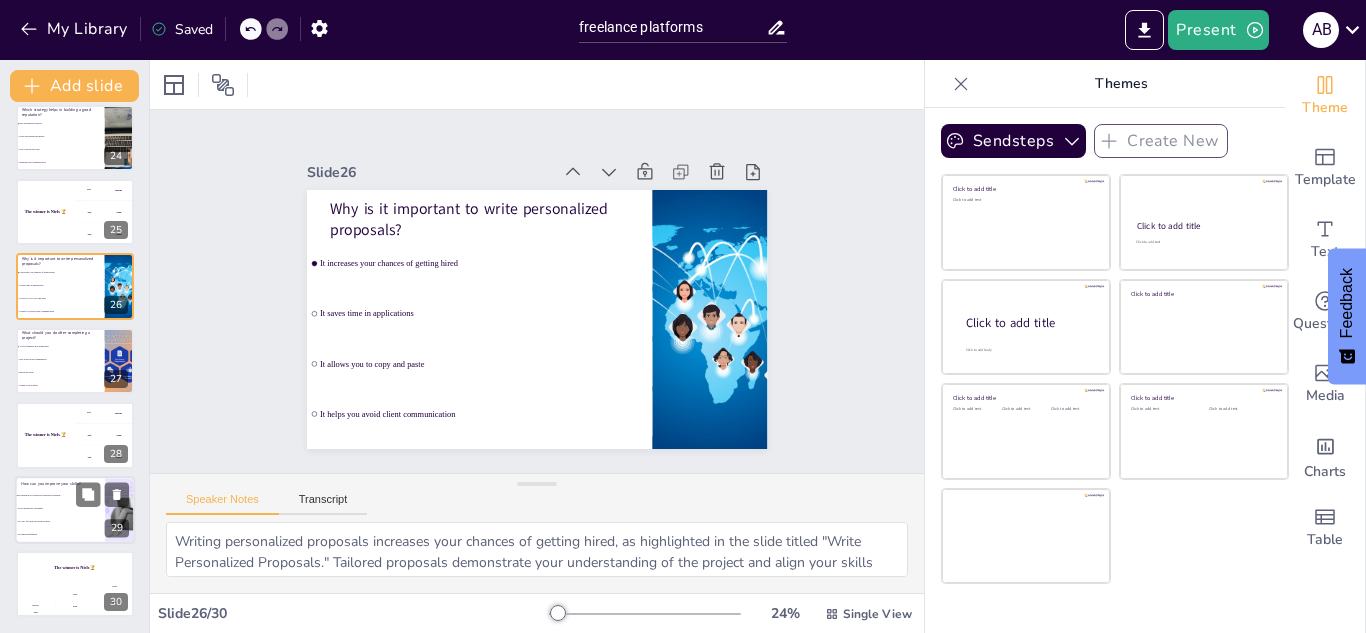 click on "By avoiding new challenges" at bounding box center (60, 508) 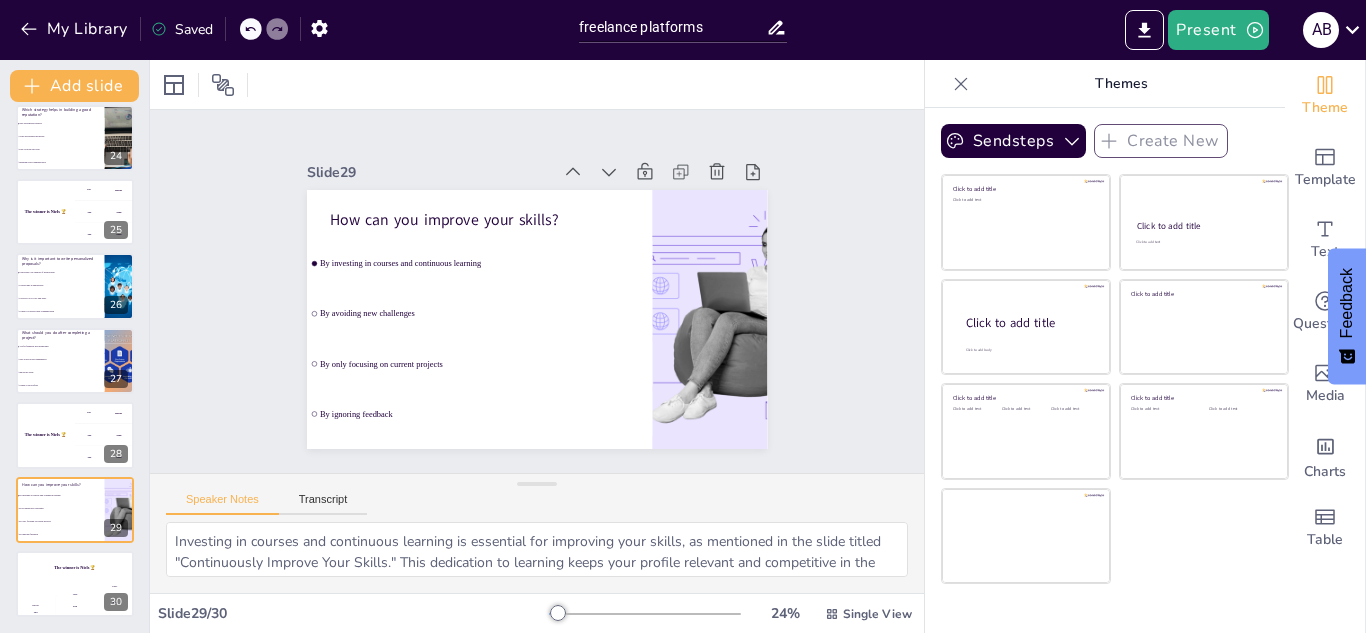 click on "Freelance Platforms: Getting Started Tips This presentation provides essential tips for succeeding on freelance platforms, including profile optimization, skill showcasing, project selection, and proposal writing. Generated with Sendsteps.ai 1 Complete Your Profile 100% Ensure full profile completion to attract clients Highlight the importance of a professional photo Include detailed descriptions and relevant skills Use certifications to boost credibility 2 Take Upwork Skill Tests Validate expertise through skill tests Improve profile credibility Differentiate from other freelancers Attract clients with verified skills 3 Start with Smaller Projects Build reputation with small projects Gain experience and positive reviews Create a portfolio of work Secure larger projects over time 4 Write Personalized Proposals Demonstrate understanding of the project Highlight relevant skills Stand out with tailored proposals Increase chances of getting hired 5 Network with Other Freelancers Share experiences and tips 6 7 8 9" at bounding box center [74, -495] 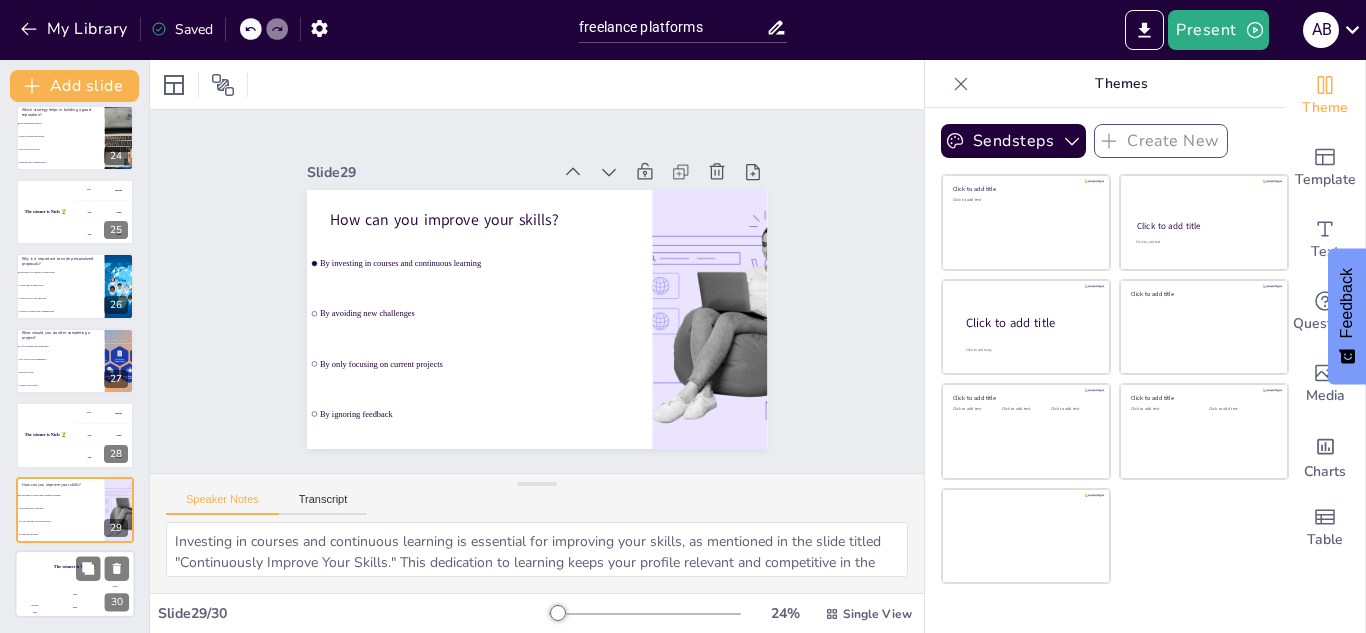 click on "The winner is   Niels 🏆" at bounding box center (75, 567) 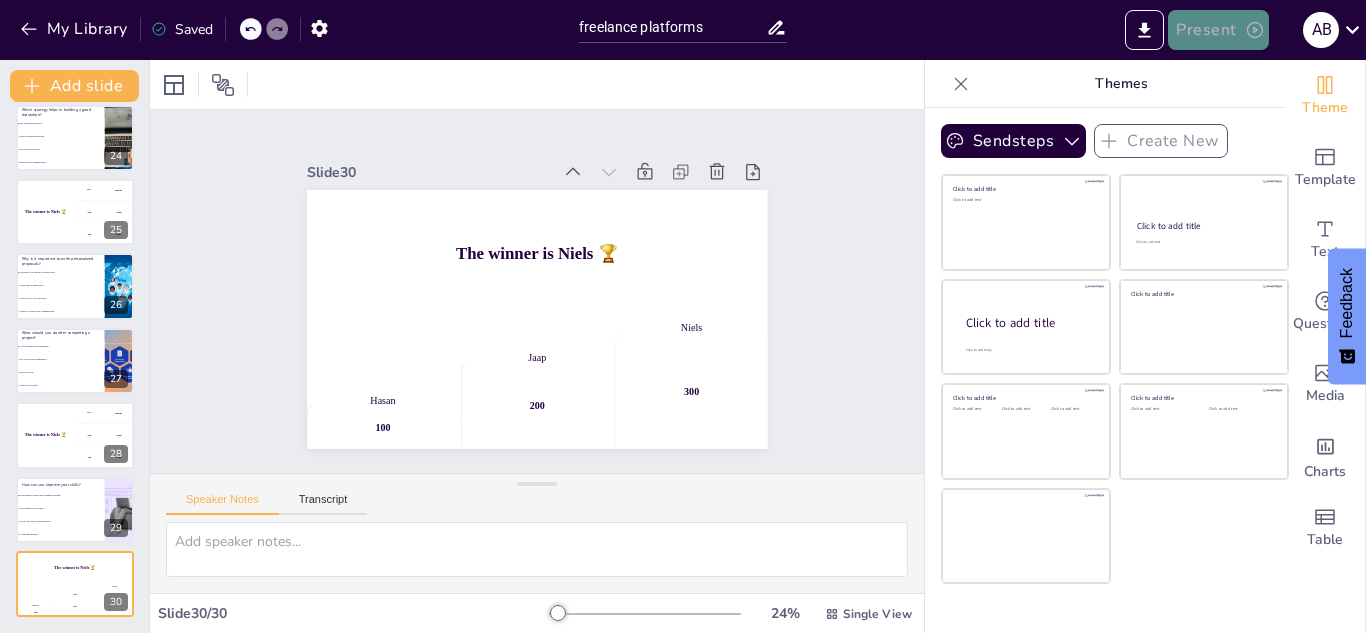 click on "Present" at bounding box center (1218, 30) 